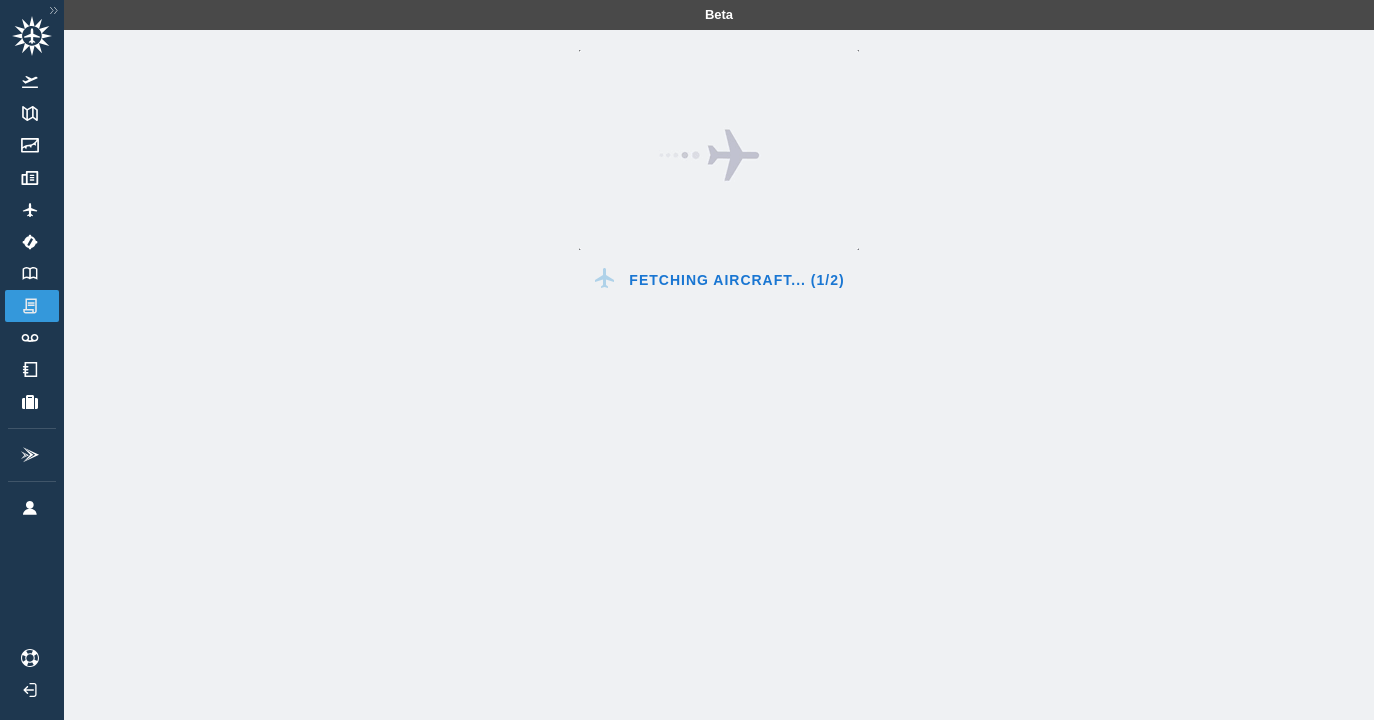 scroll, scrollTop: 0, scrollLeft: 0, axis: both 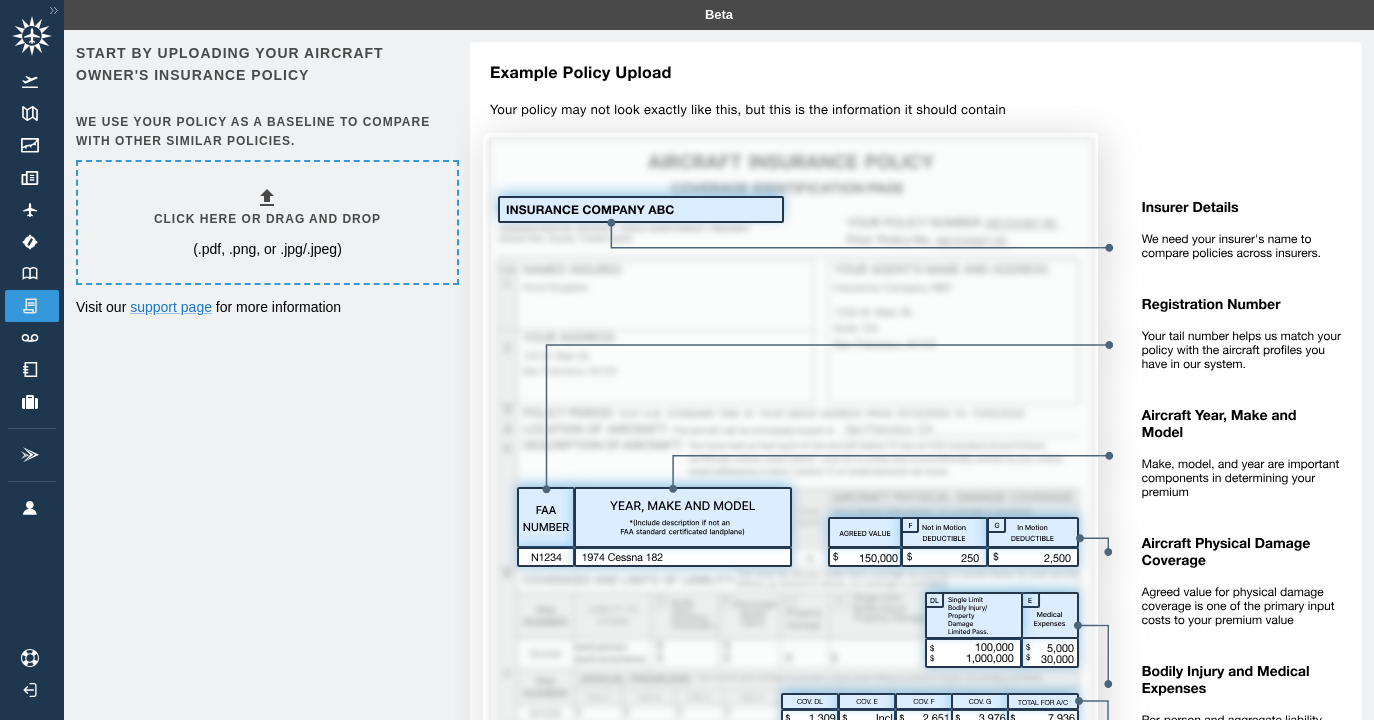 click 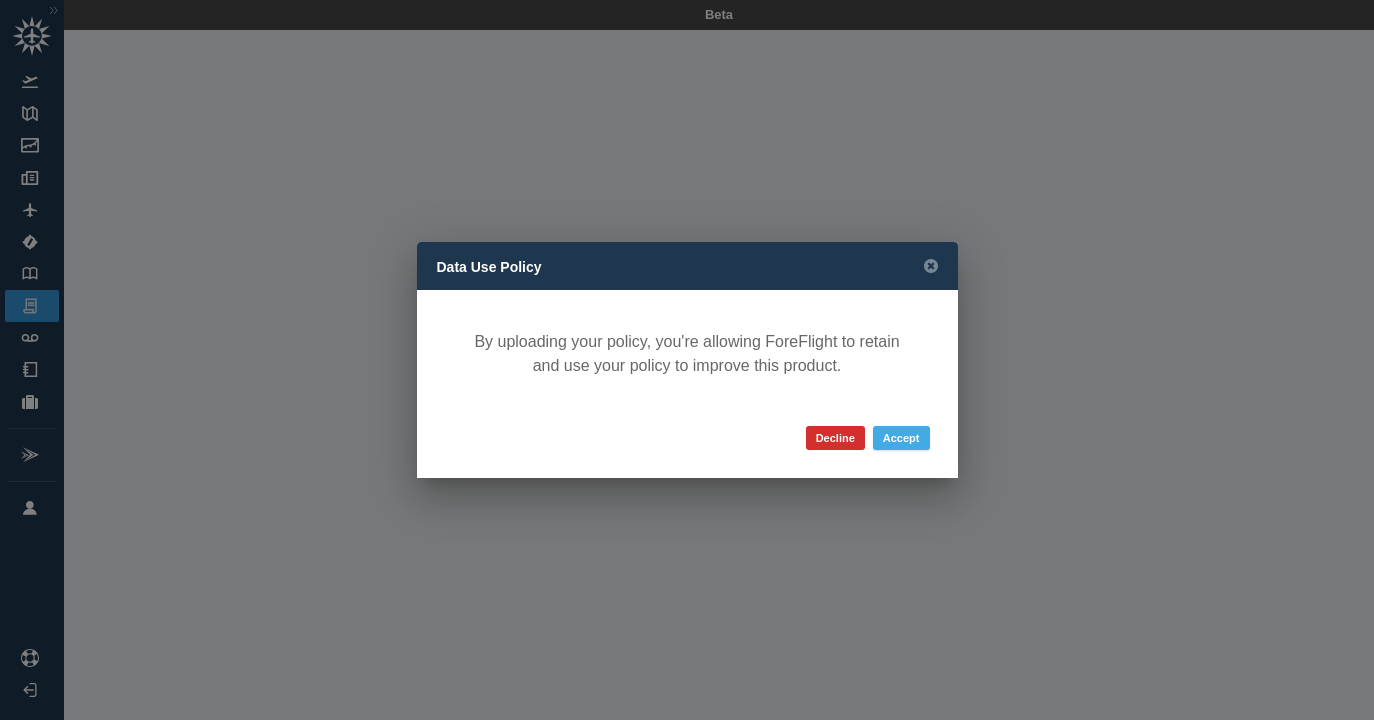 click on "Accept" at bounding box center (901, 438) 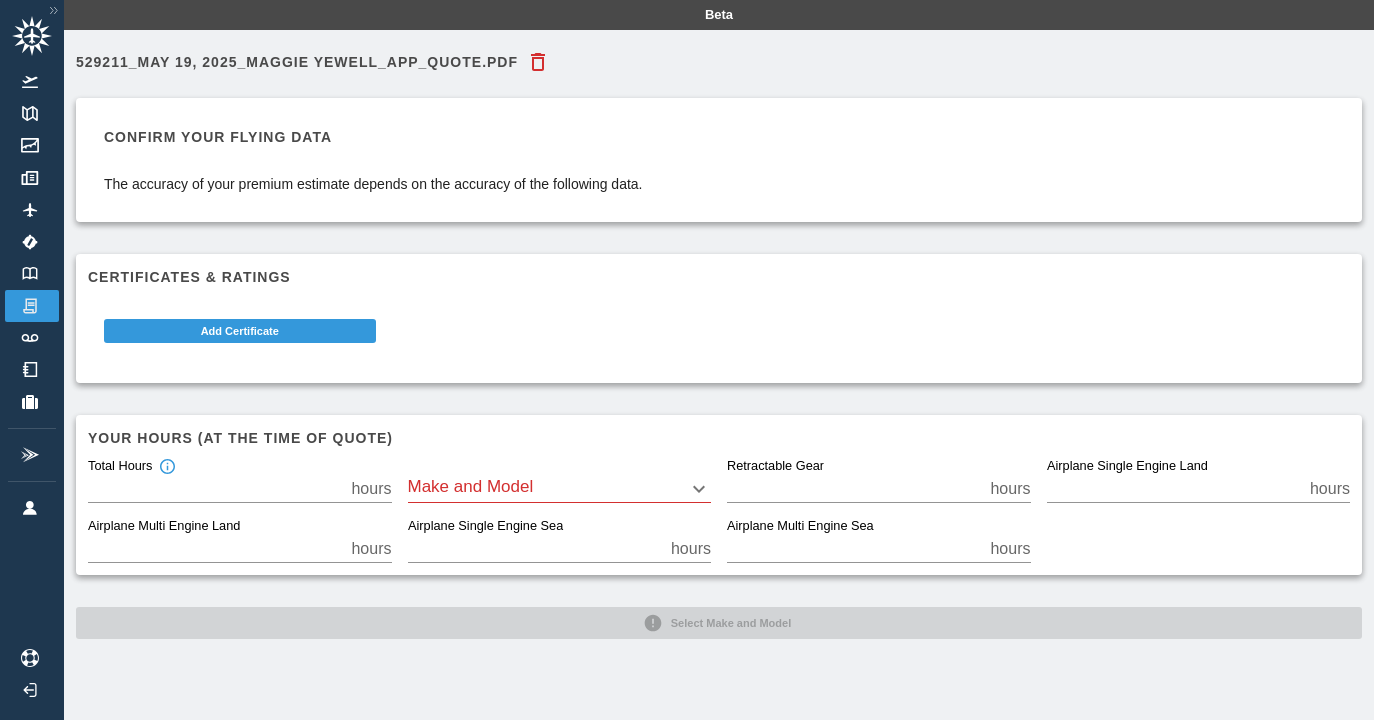 scroll, scrollTop: 0, scrollLeft: 0, axis: both 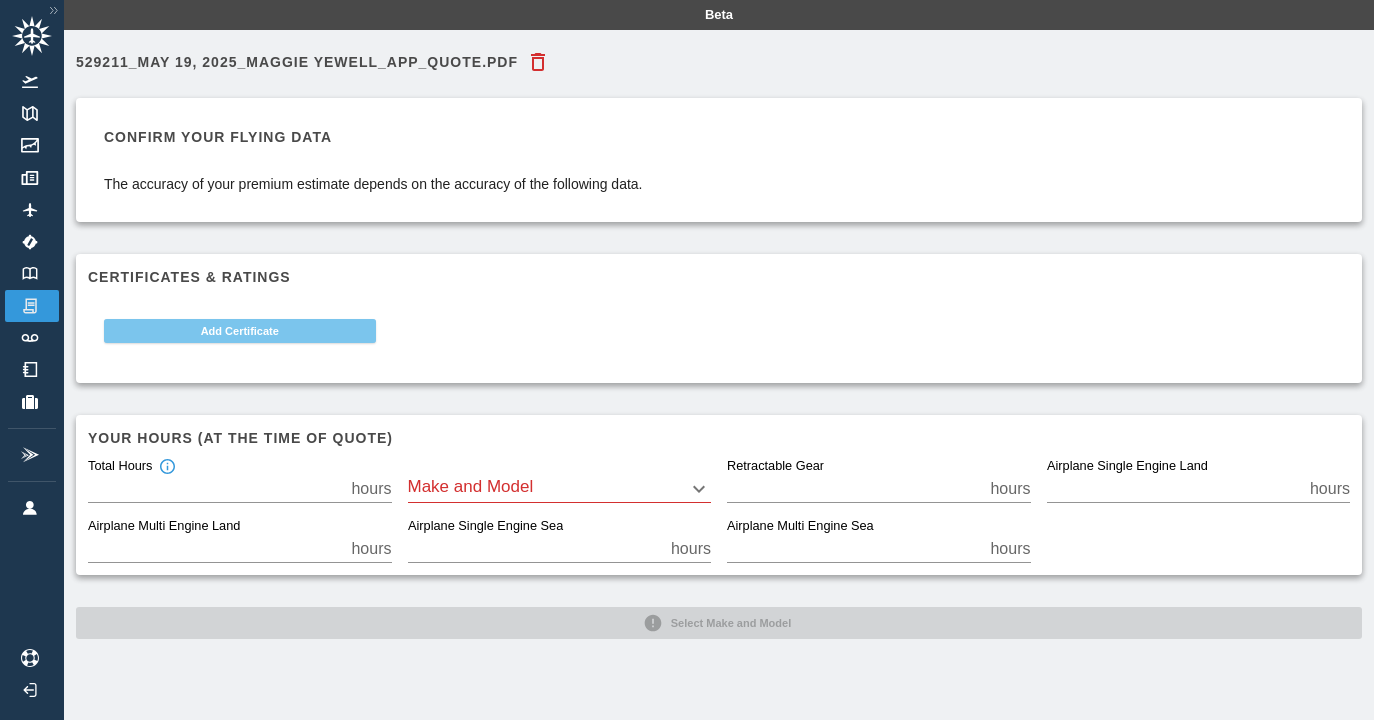 click on "Add Certificate" at bounding box center (240, 331) 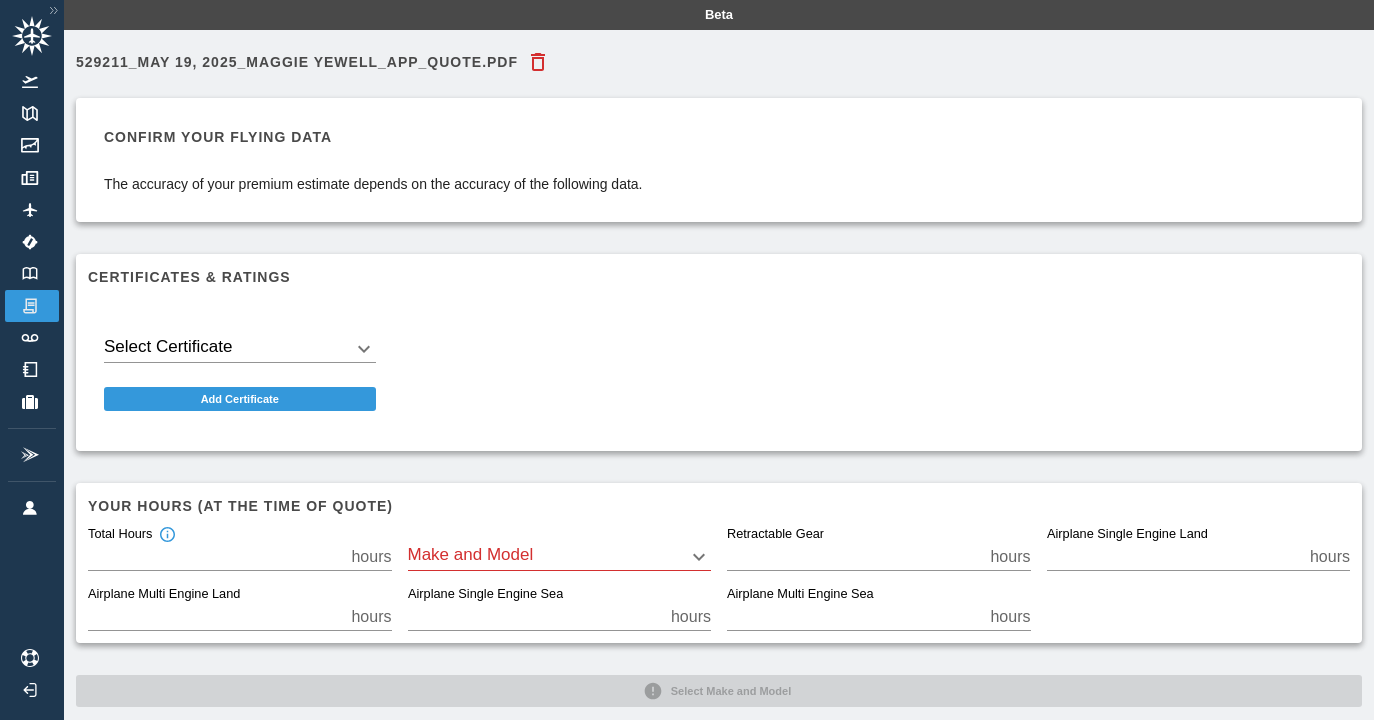 click on "Beta 529211_May 19, 2025_Maggie Yewell_App_Quote.pdf Confirm your flying data The accuracy of your premium estimate depends on the accuracy of the following data. Certificates & Ratings Select Certificate ​ Add Certificate Your hours (at the time of quote) Total Hours ** hours Make and Model ​ Retractable Gear * hours Airplane Single Engine Land ** hours Airplane Multi Engine Land * hours Airplane Single Engine Sea * hours Airplane Multi Engine Sea * hours Select Make and Model" at bounding box center [687, 360] 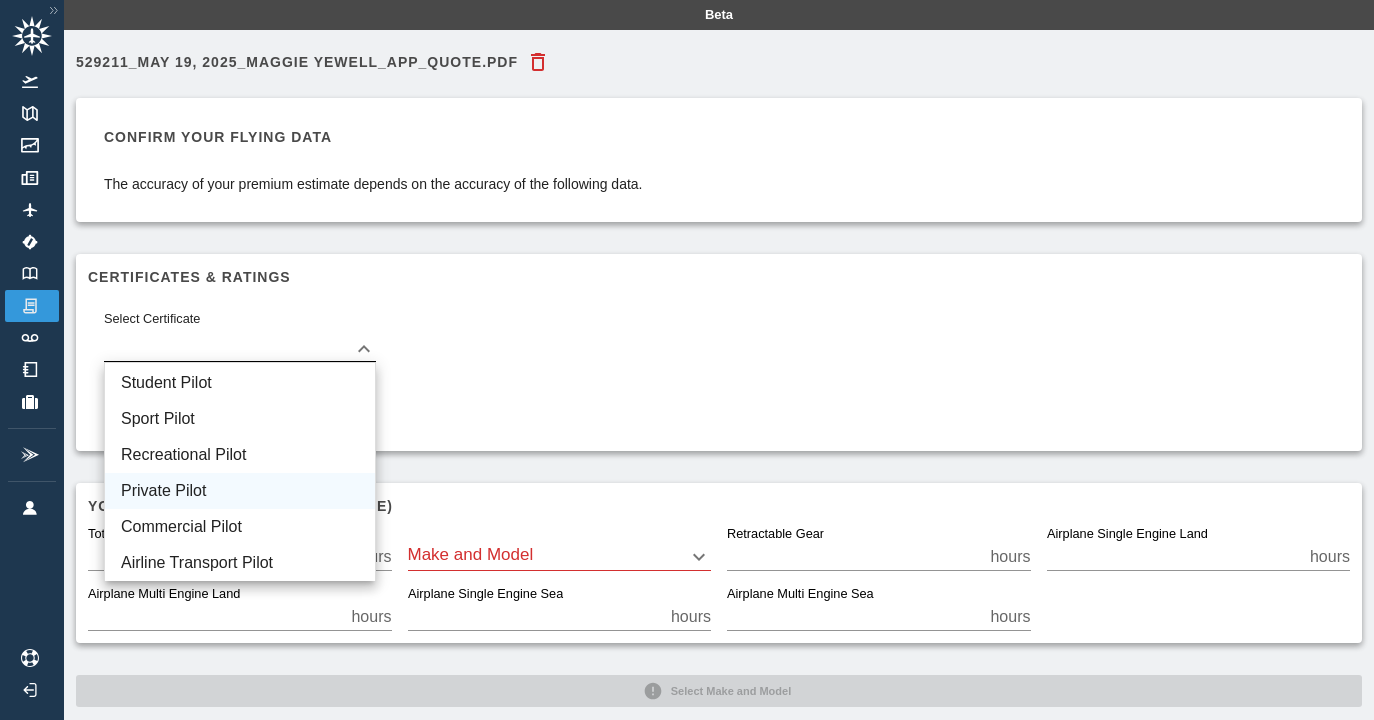 click on "Private Pilot" at bounding box center [240, 491] 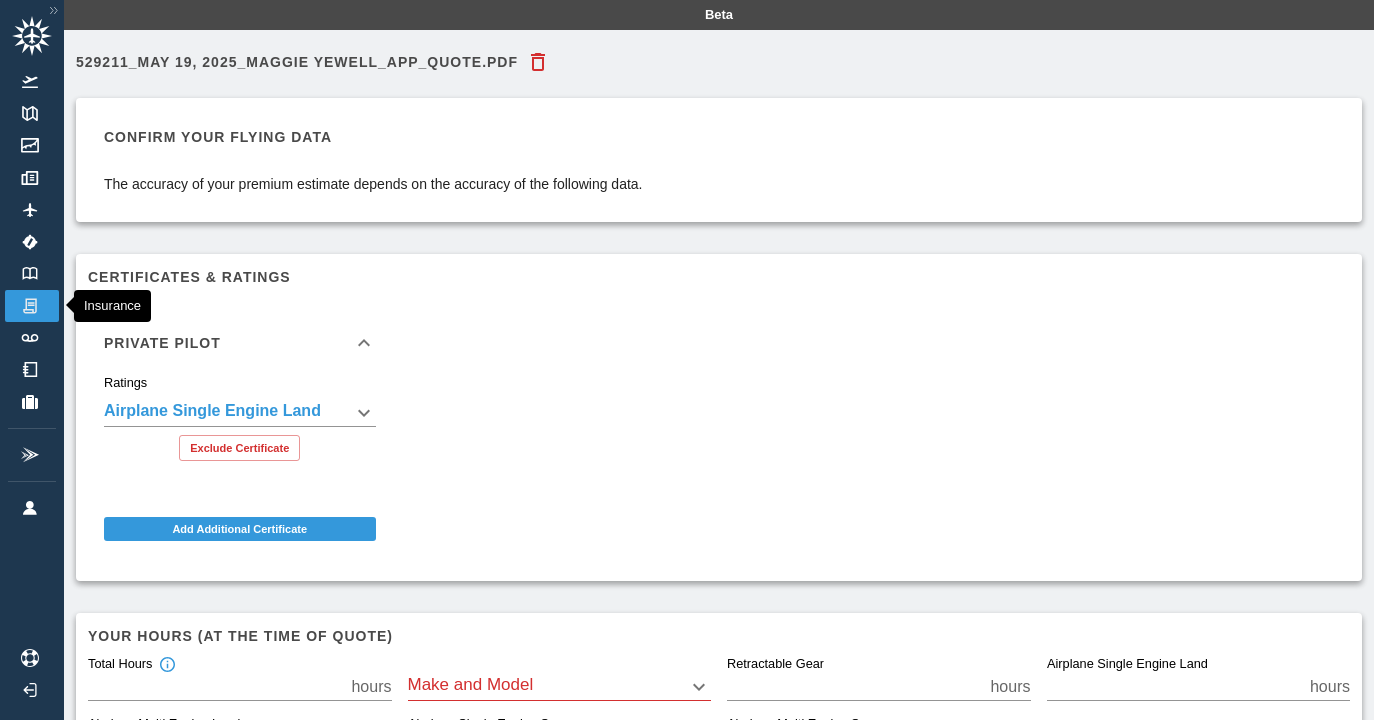 click at bounding box center [30, 306] 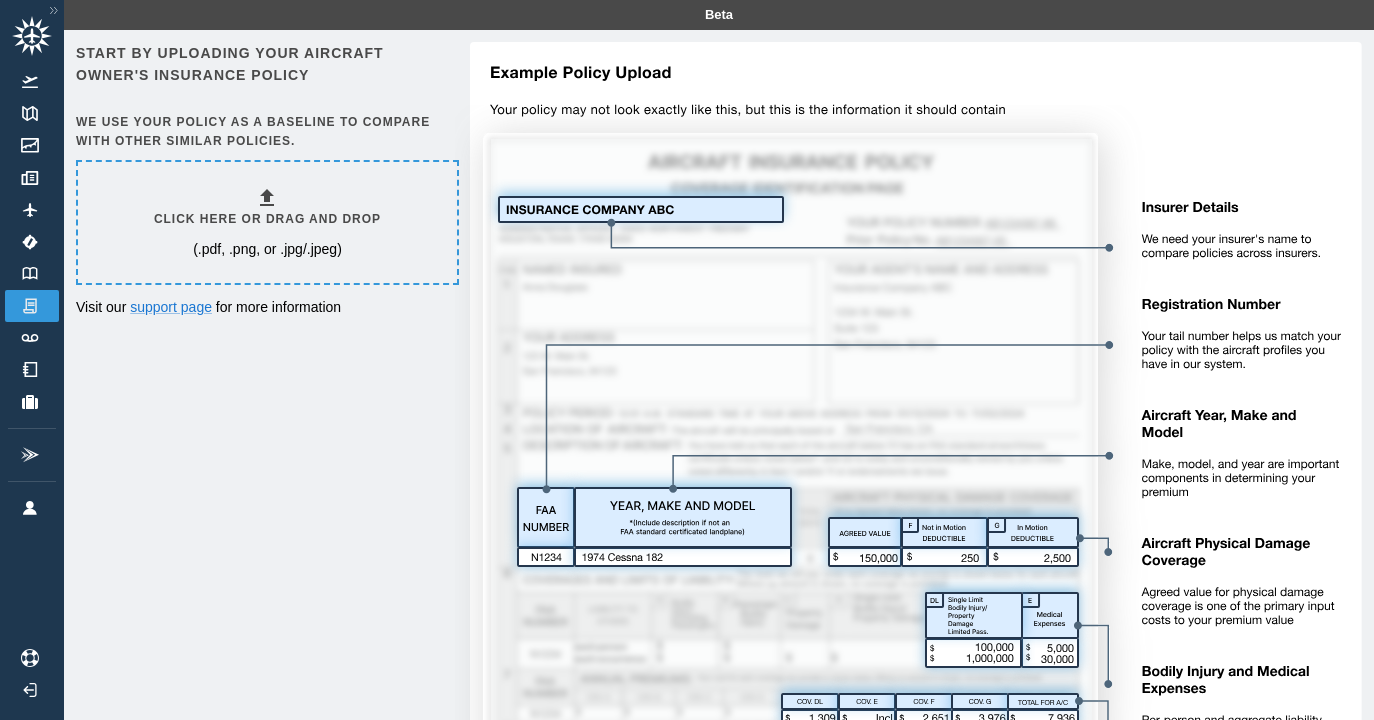 scroll, scrollTop: 0, scrollLeft: 0, axis: both 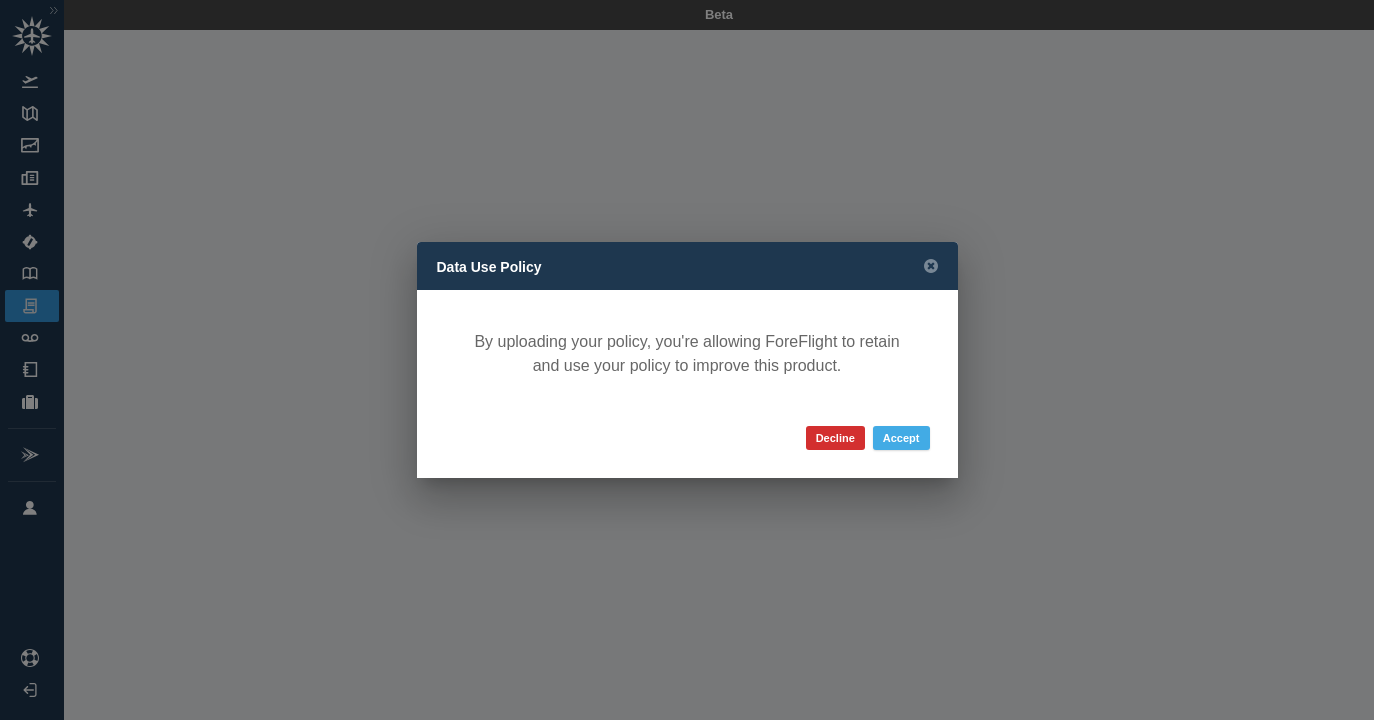 click on "Accept" at bounding box center (901, 438) 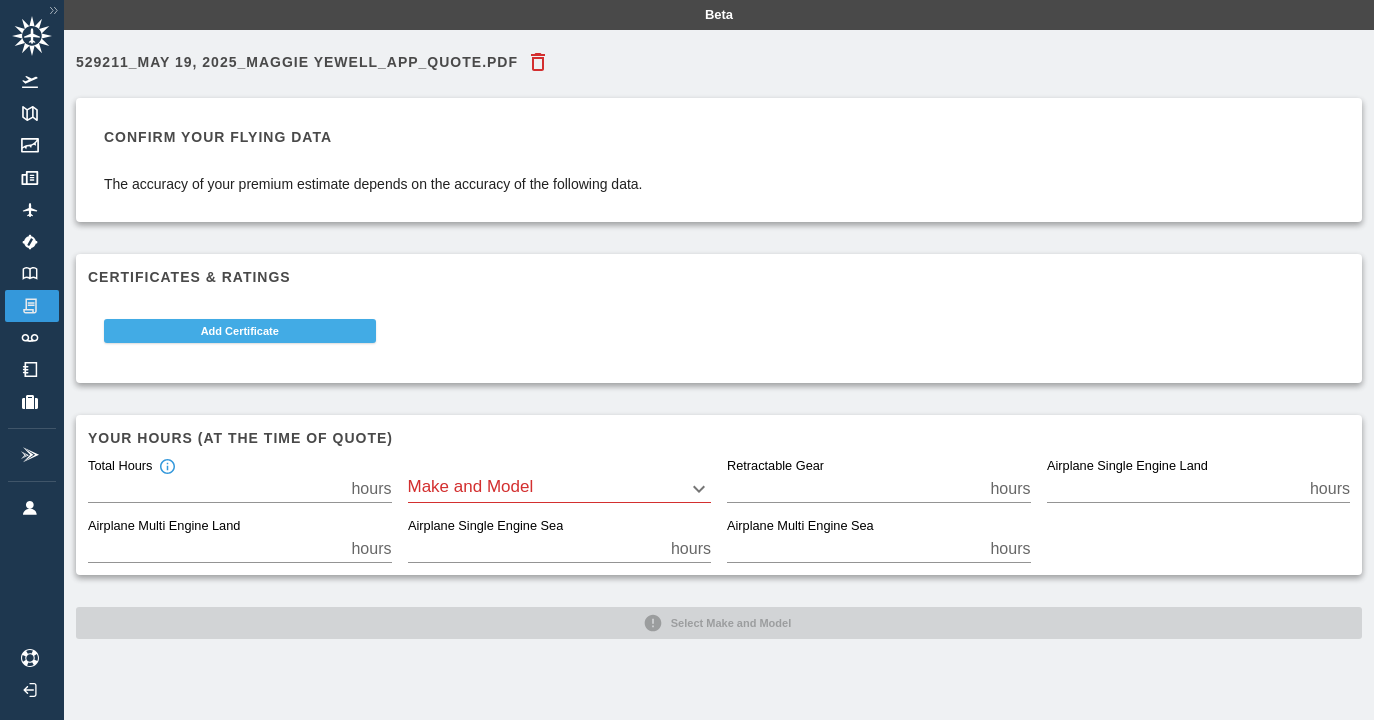 click on "Add Certificate" at bounding box center [240, 331] 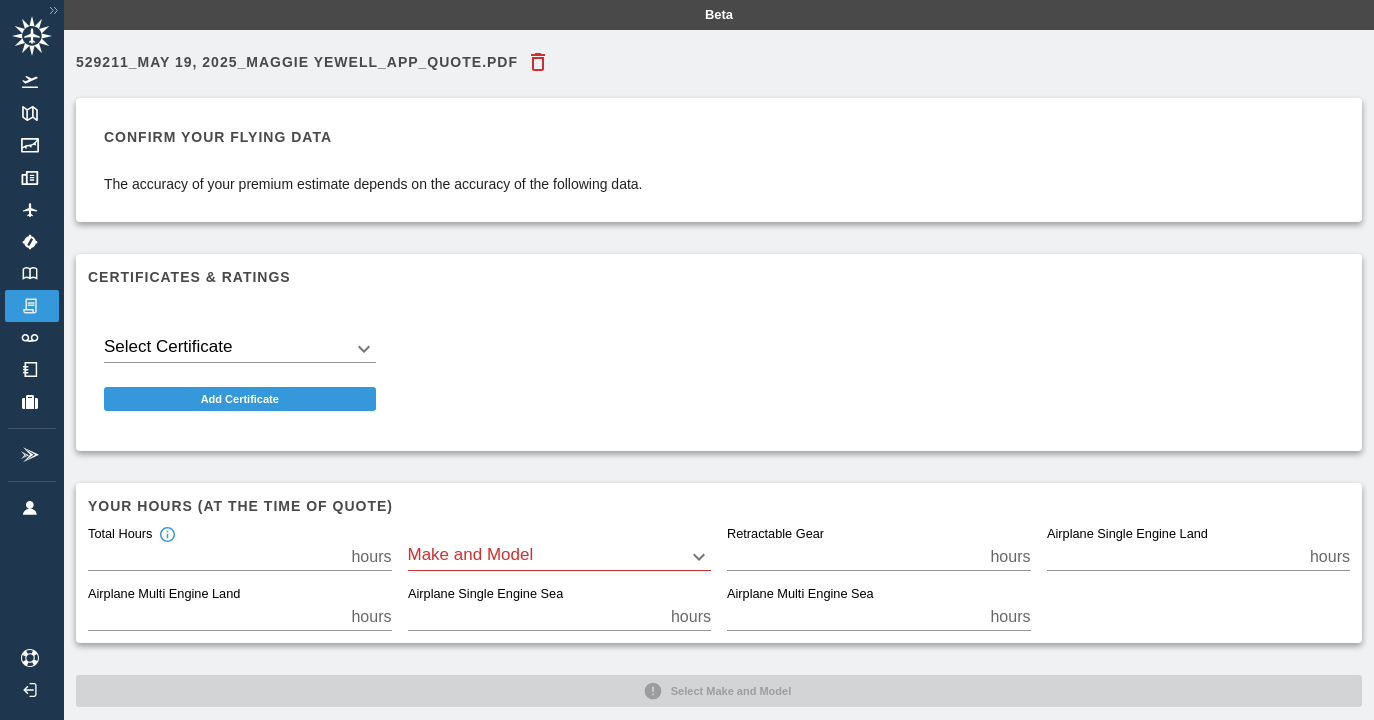 click on "Beta 529211_May 19, 2025_Maggie Yewell_App_Quote.pdf Confirm your flying data The accuracy of your premium estimate depends on the accuracy of the following data. Certificates & Ratings Select Certificate ​ Add Certificate Your hours (at the time of quote) Total Hours ** hours Make and Model ​ Retractable Gear * hours Airplane Single Engine Land ** hours Airplane Multi Engine Land * hours Airplane Single Engine Sea * hours Airplane Multi Engine Sea * hours Select Make and Model" at bounding box center [687, 360] 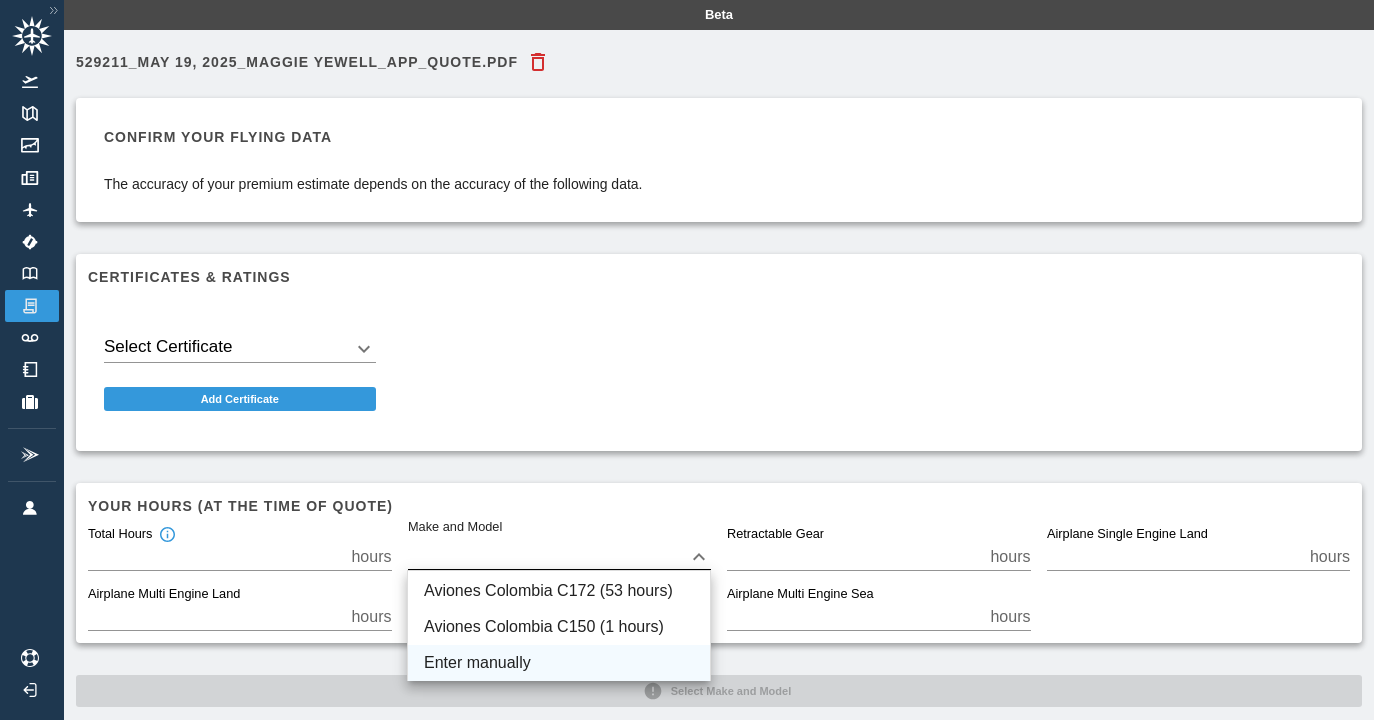 click on "Enter manually" at bounding box center (559, 663) 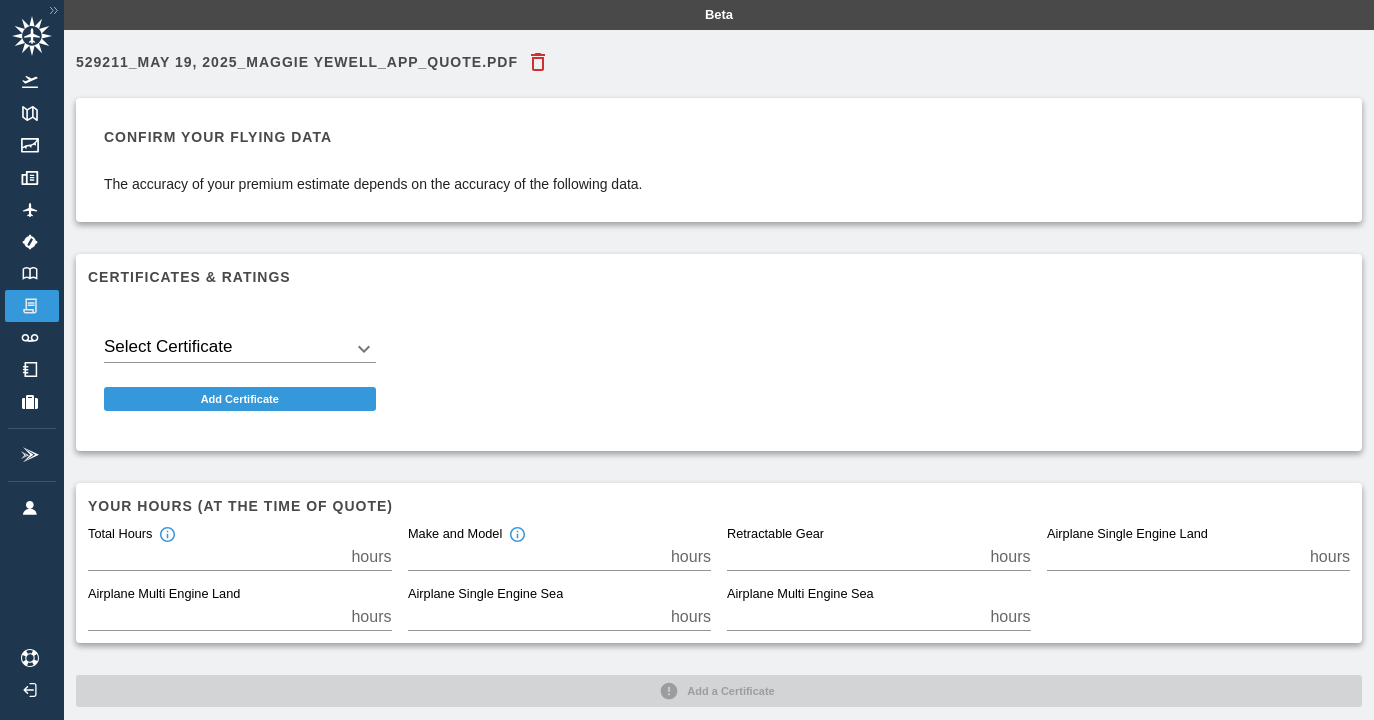 click on "*" at bounding box center [535, 557] 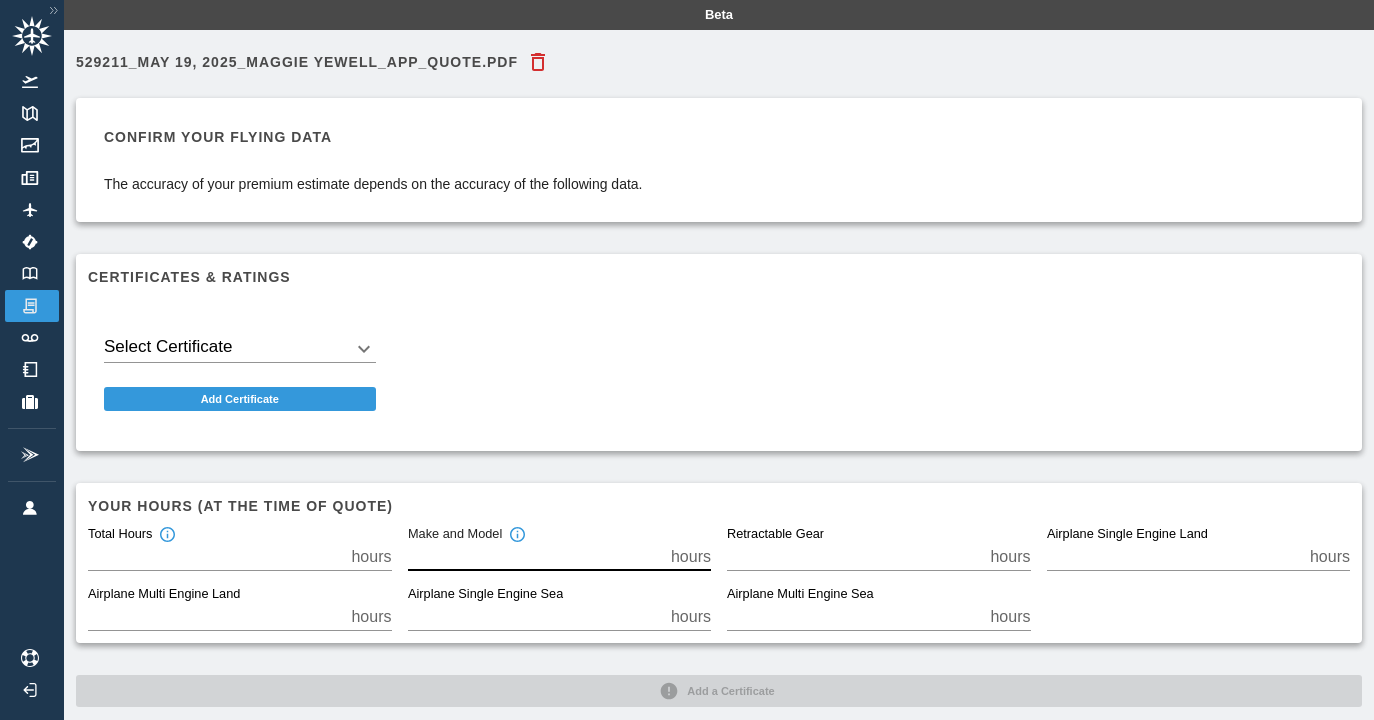 click on "*" at bounding box center [535, 557] 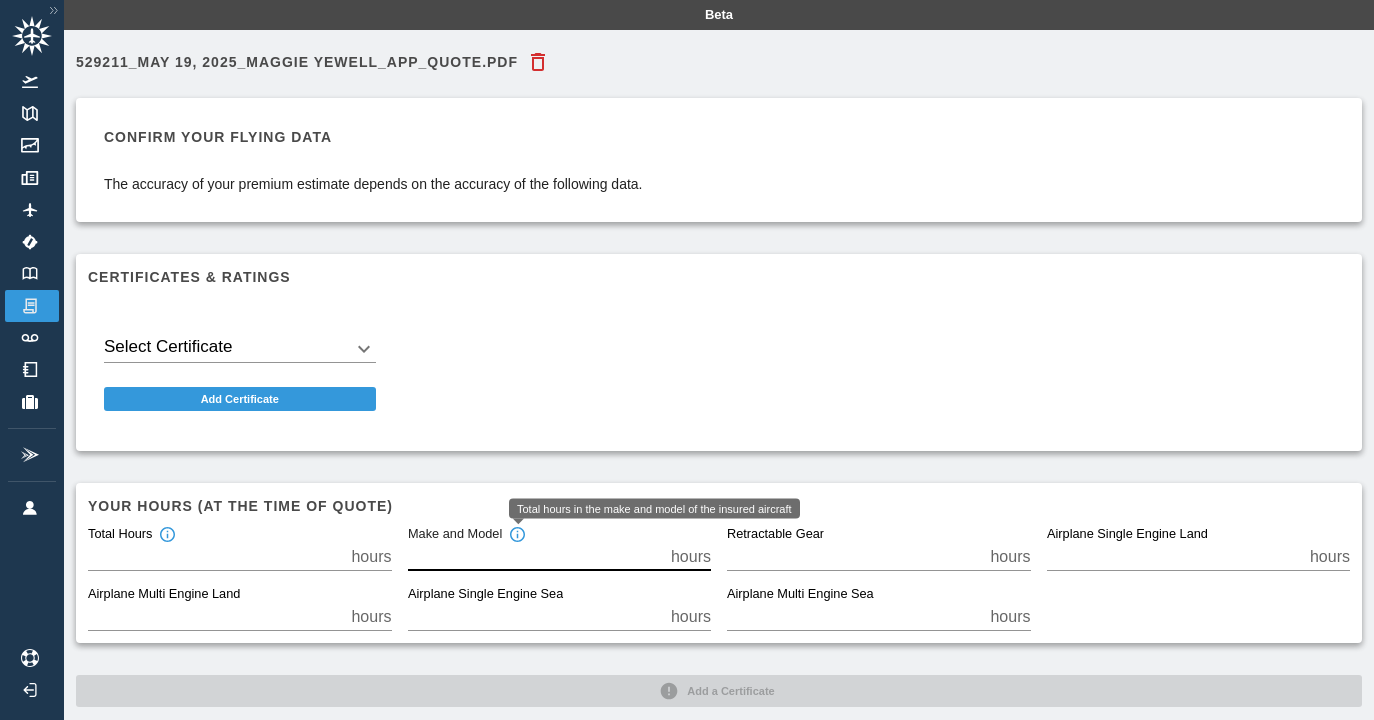 click 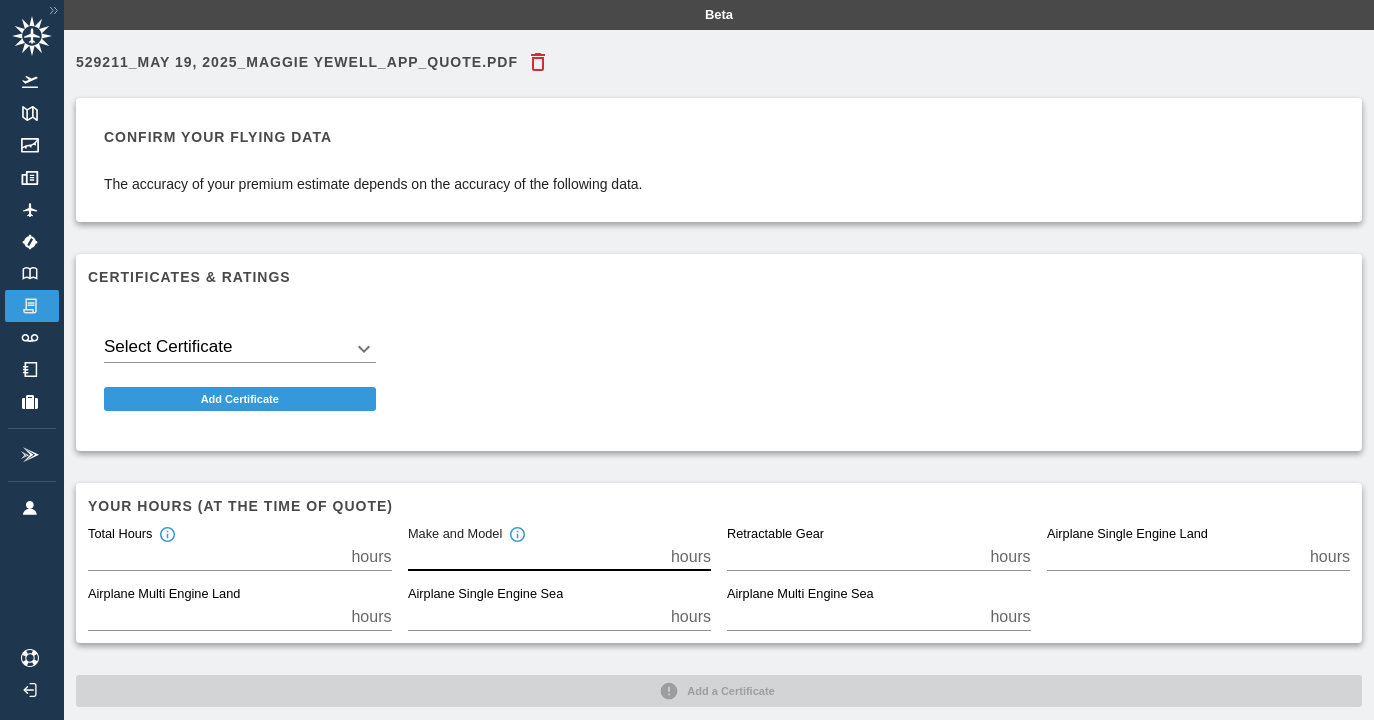 drag, startPoint x: 425, startPoint y: 556, endPoint x: 380, endPoint y: 552, distance: 45.17743 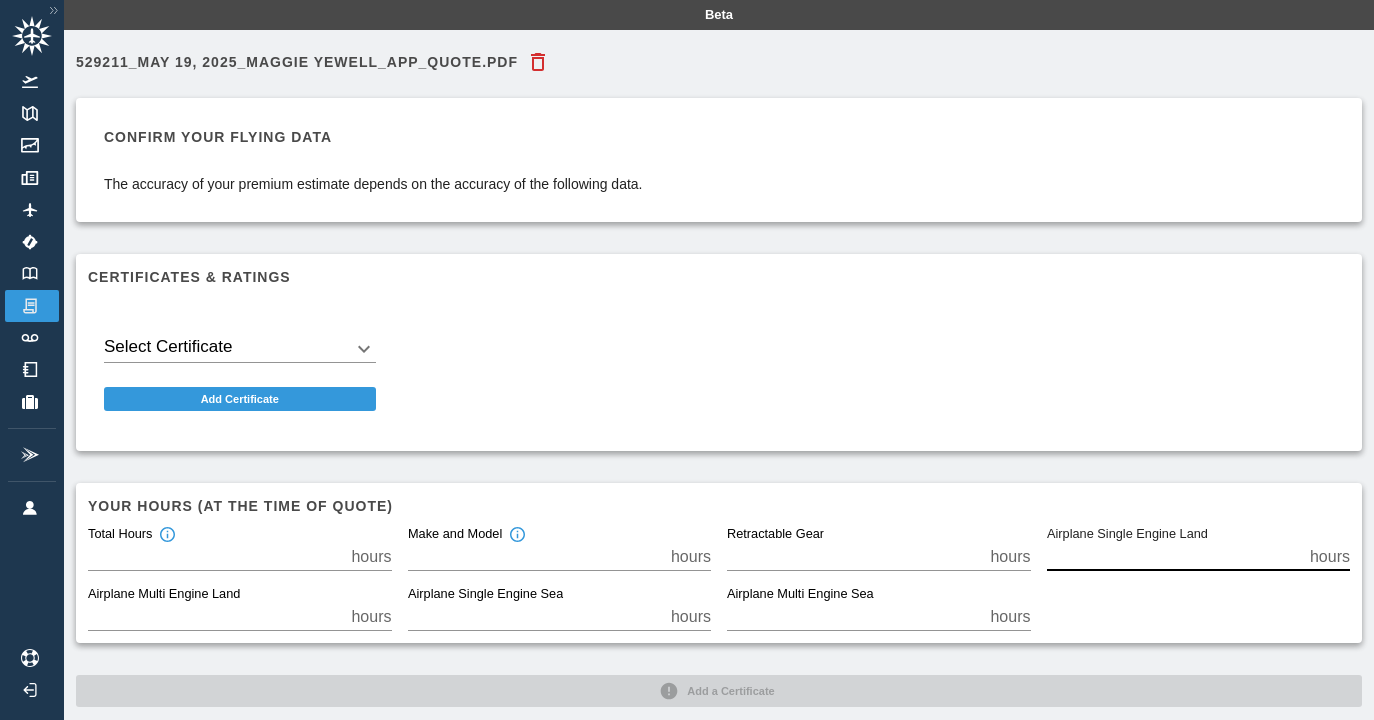 drag, startPoint x: 1067, startPoint y: 555, endPoint x: 1027, endPoint y: 555, distance: 40 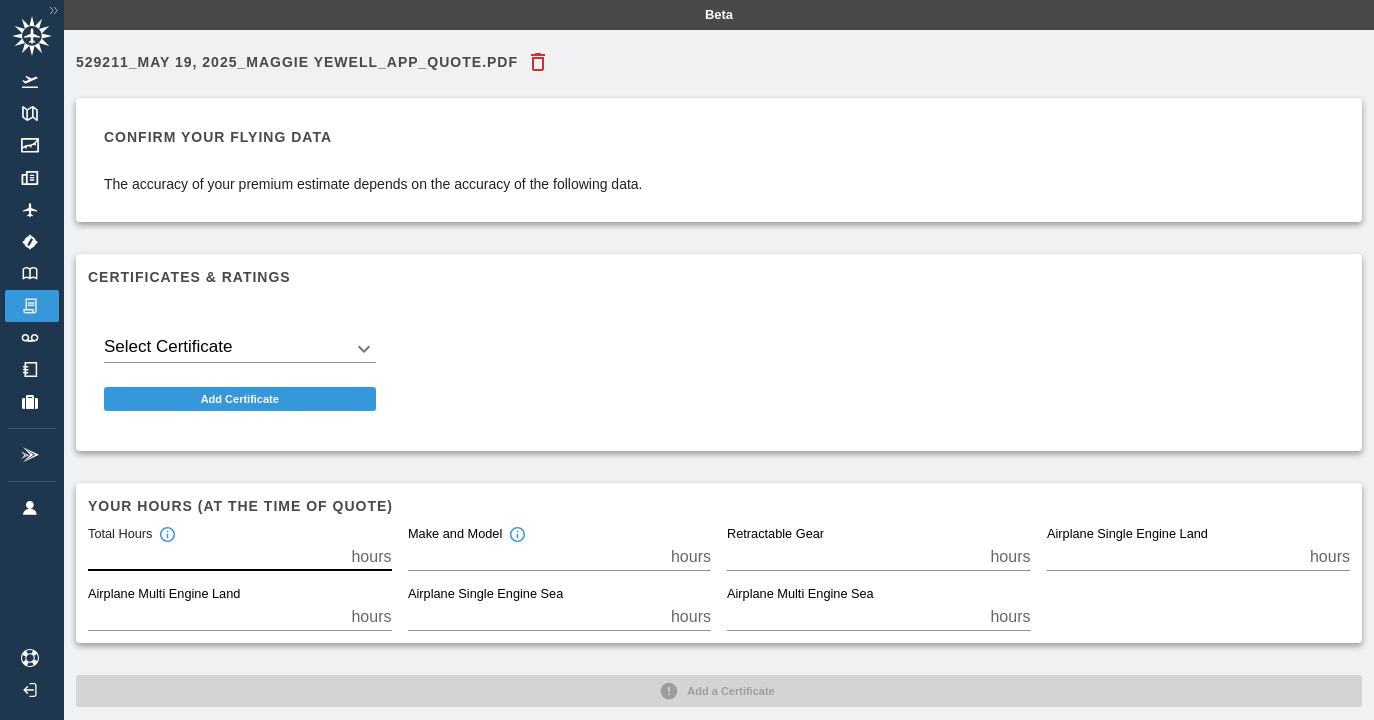 type on "***" 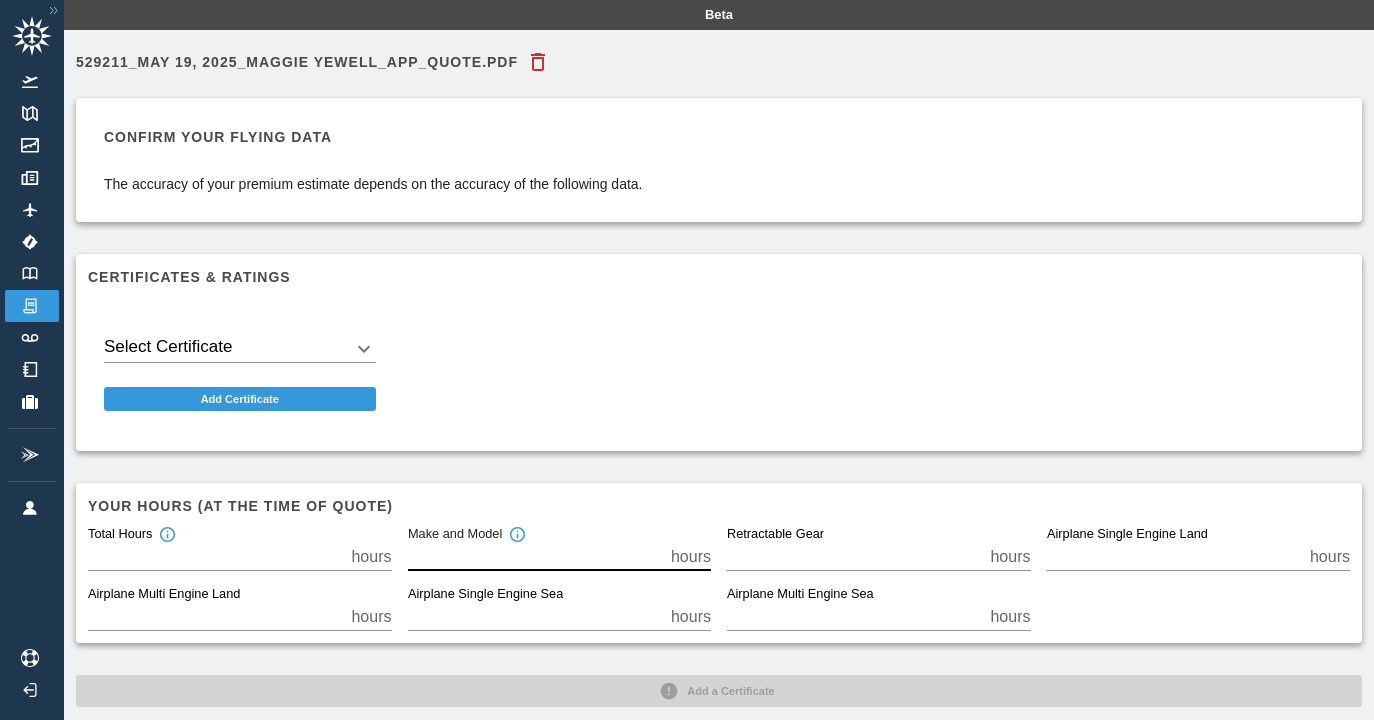 type on "***" 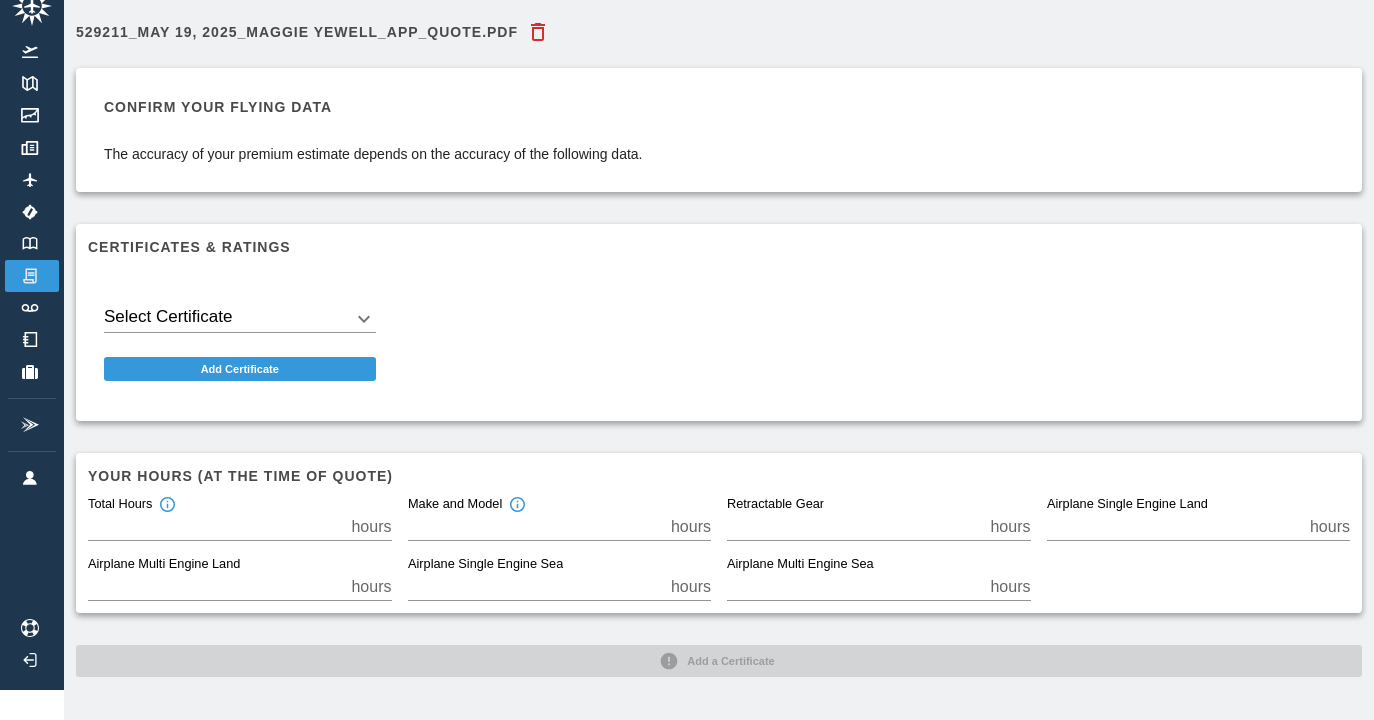 scroll, scrollTop: 30, scrollLeft: 0, axis: vertical 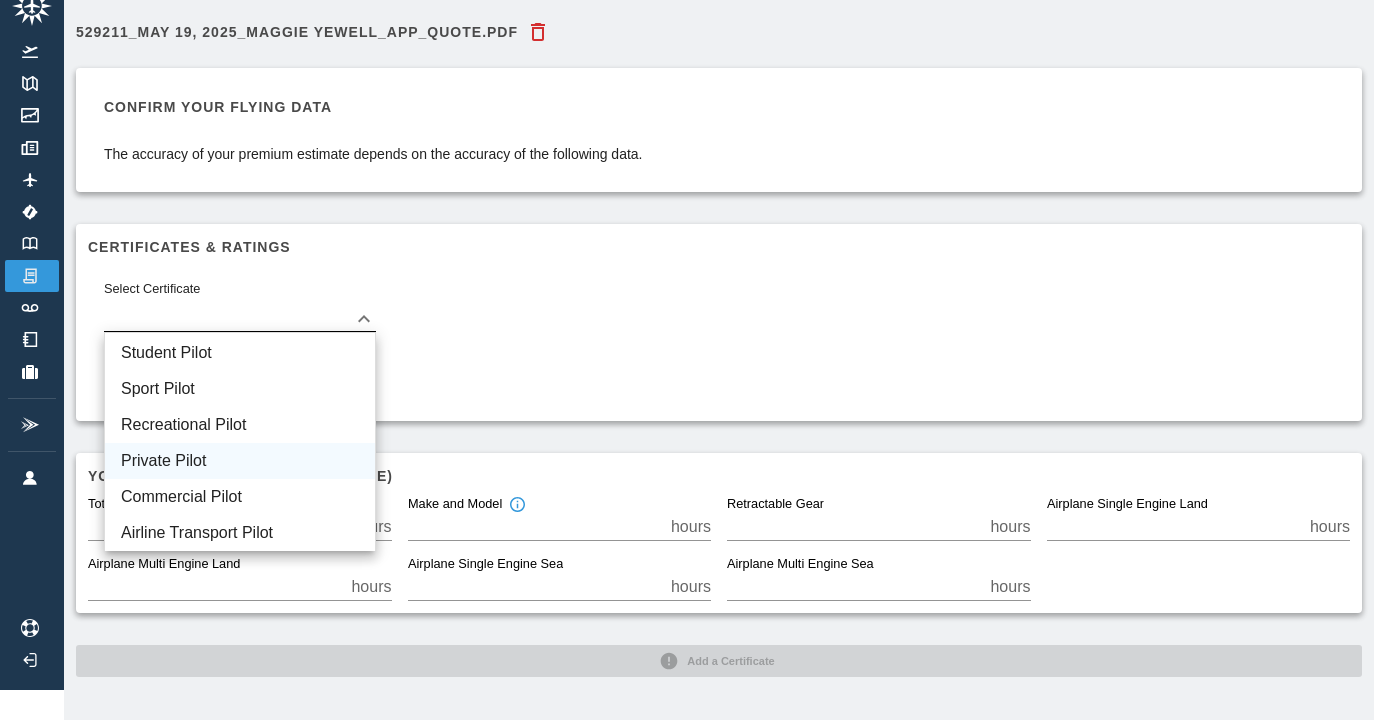 click on "Private Pilot" at bounding box center [240, 461] 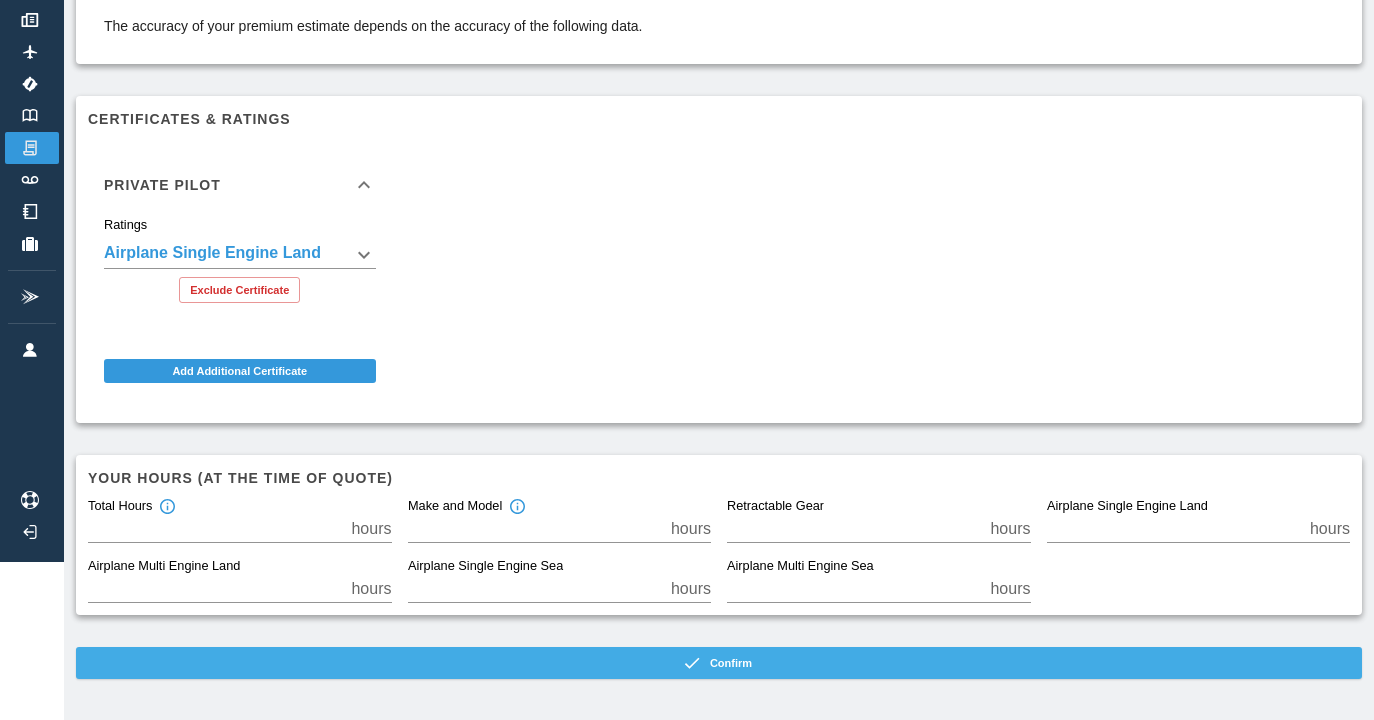 click on "Confirm" at bounding box center (719, 663) 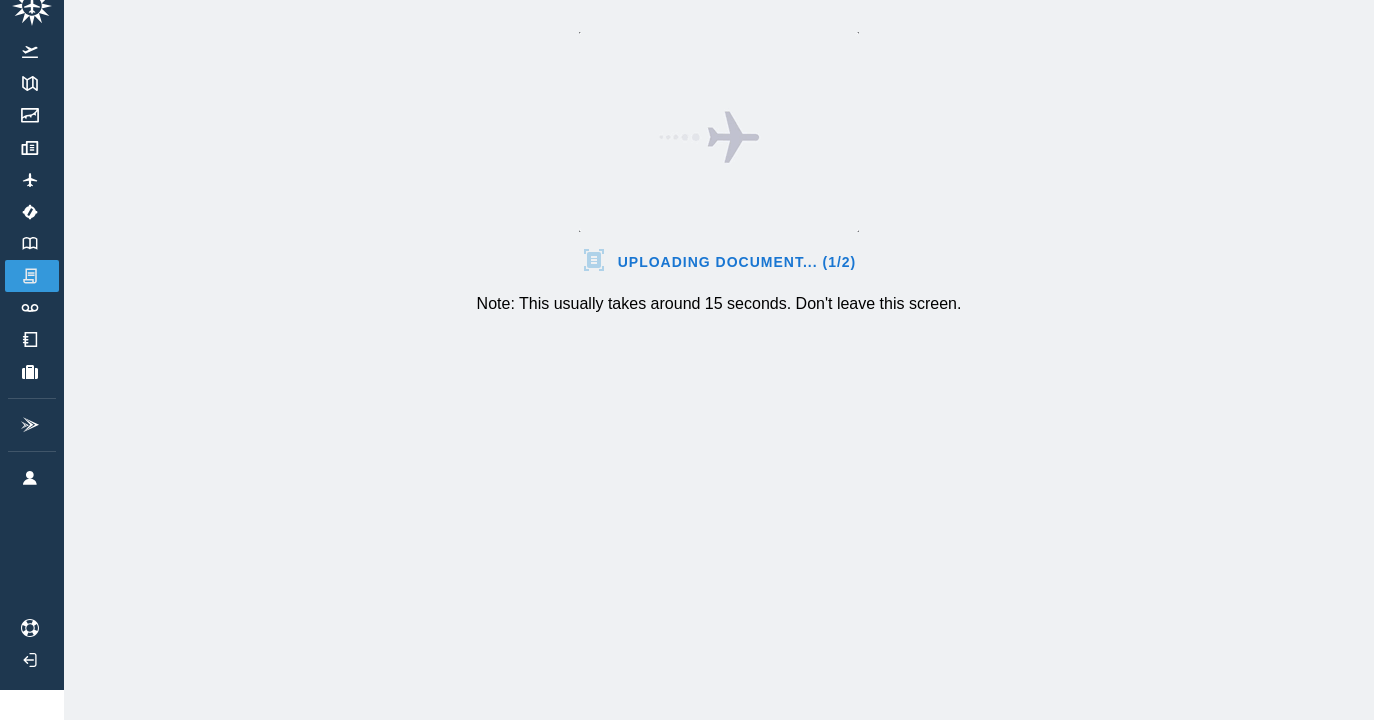 scroll, scrollTop: 30, scrollLeft: 0, axis: vertical 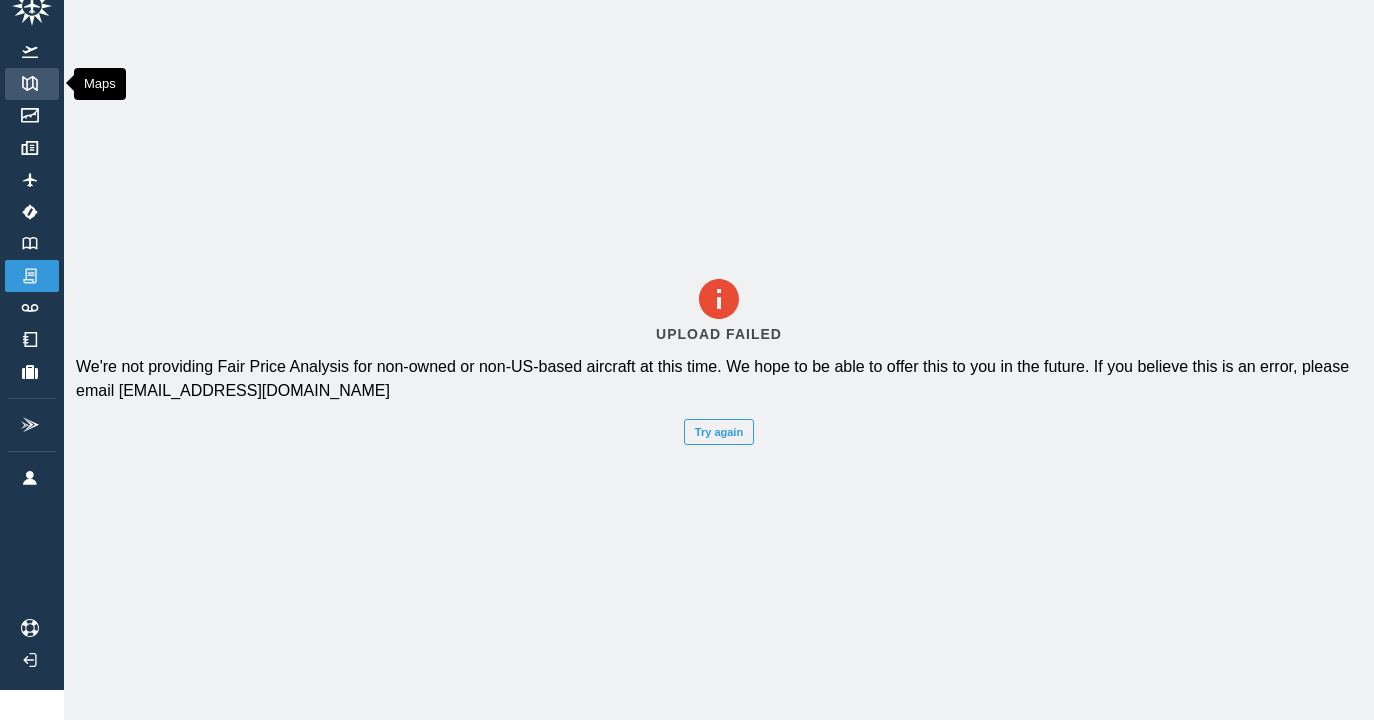 click at bounding box center (30, 83) 